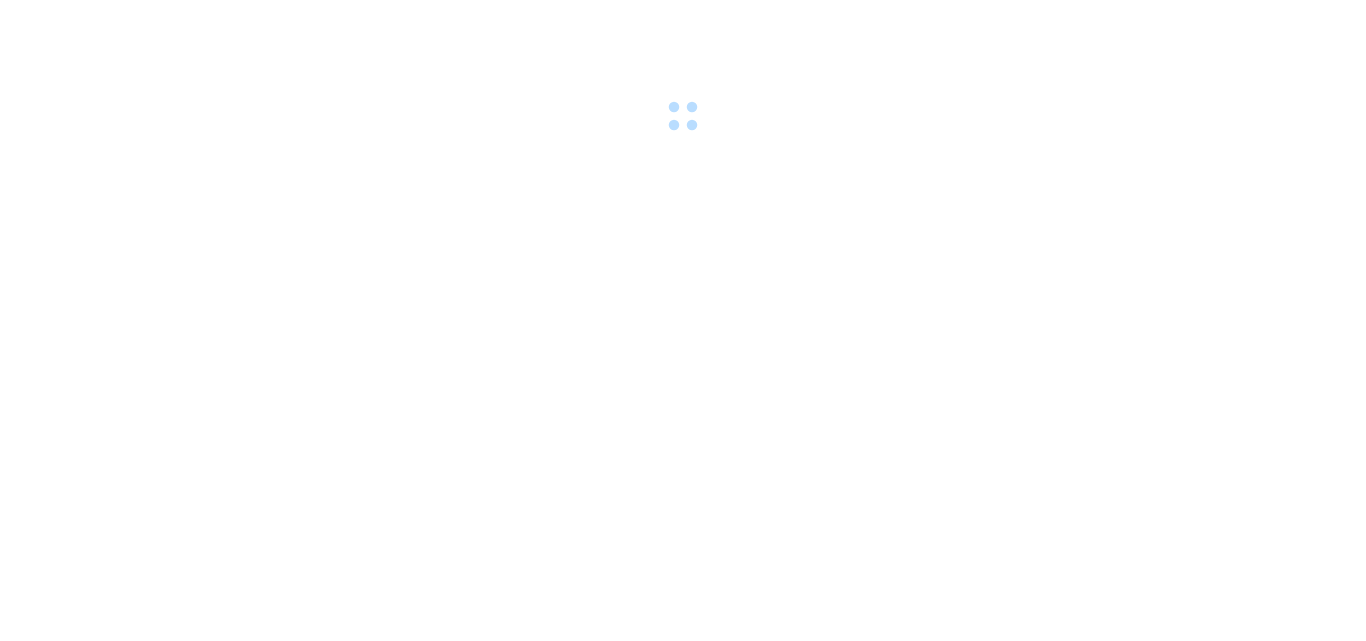 scroll, scrollTop: 0, scrollLeft: 0, axis: both 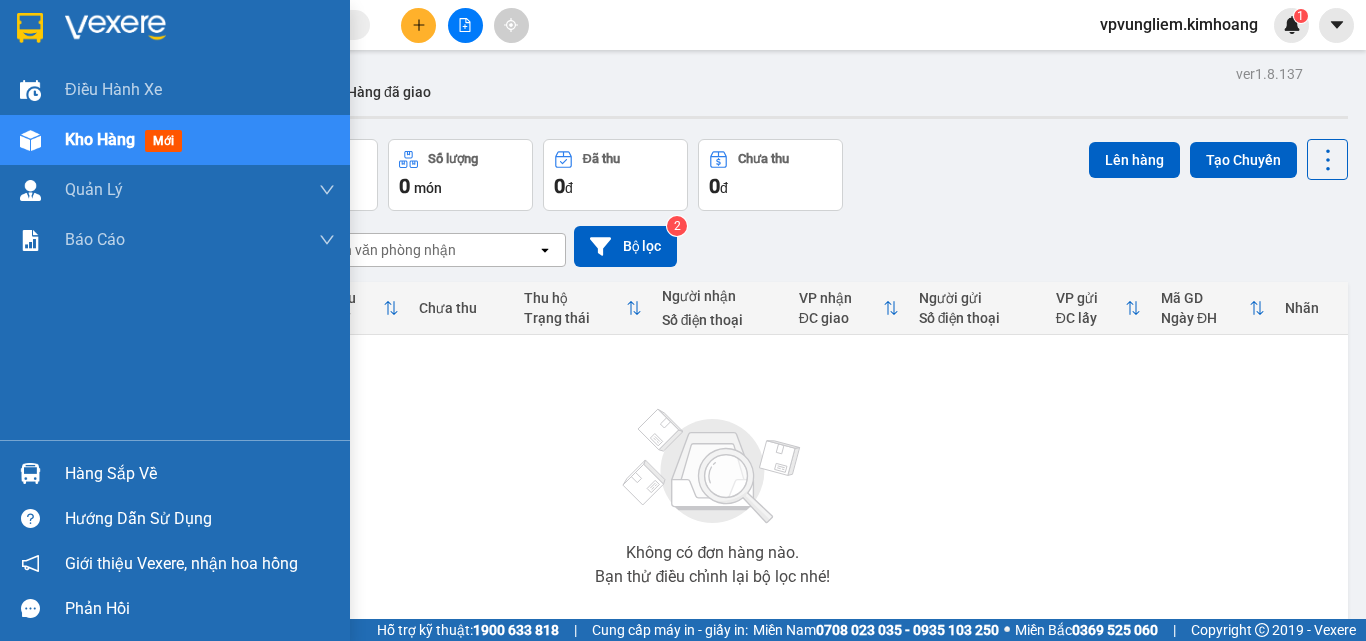 click on "Kho hàng" at bounding box center (100, 139) 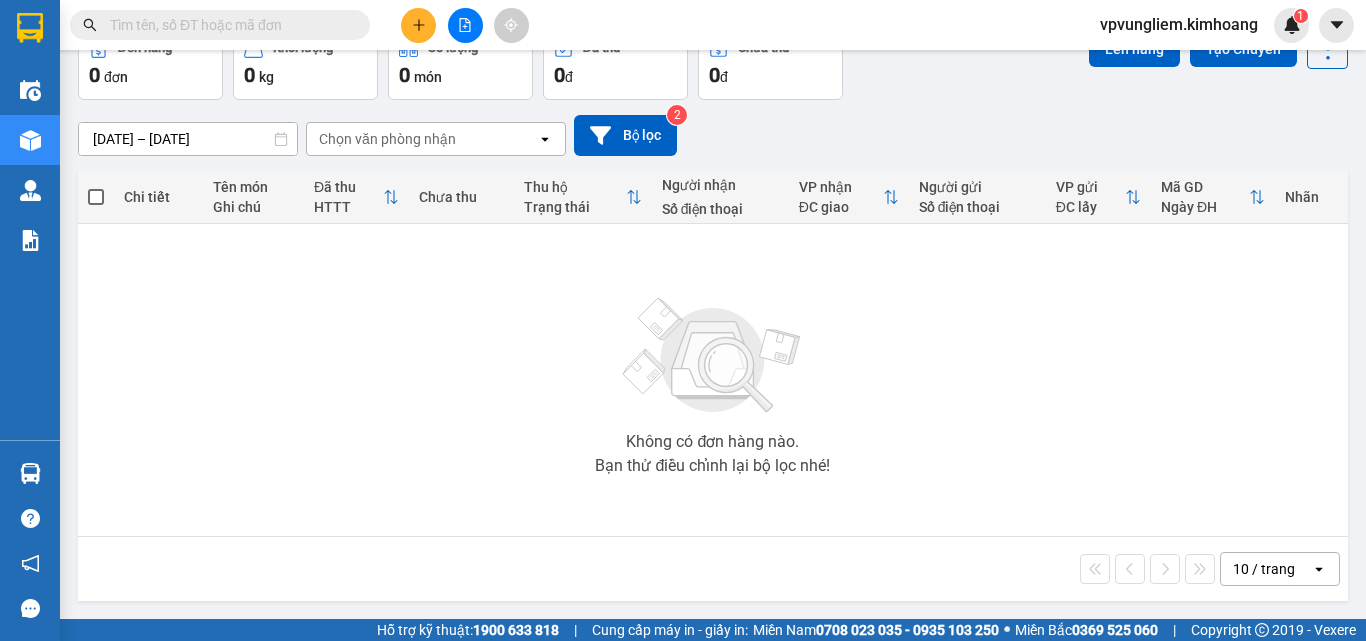 scroll, scrollTop: 0, scrollLeft: 0, axis: both 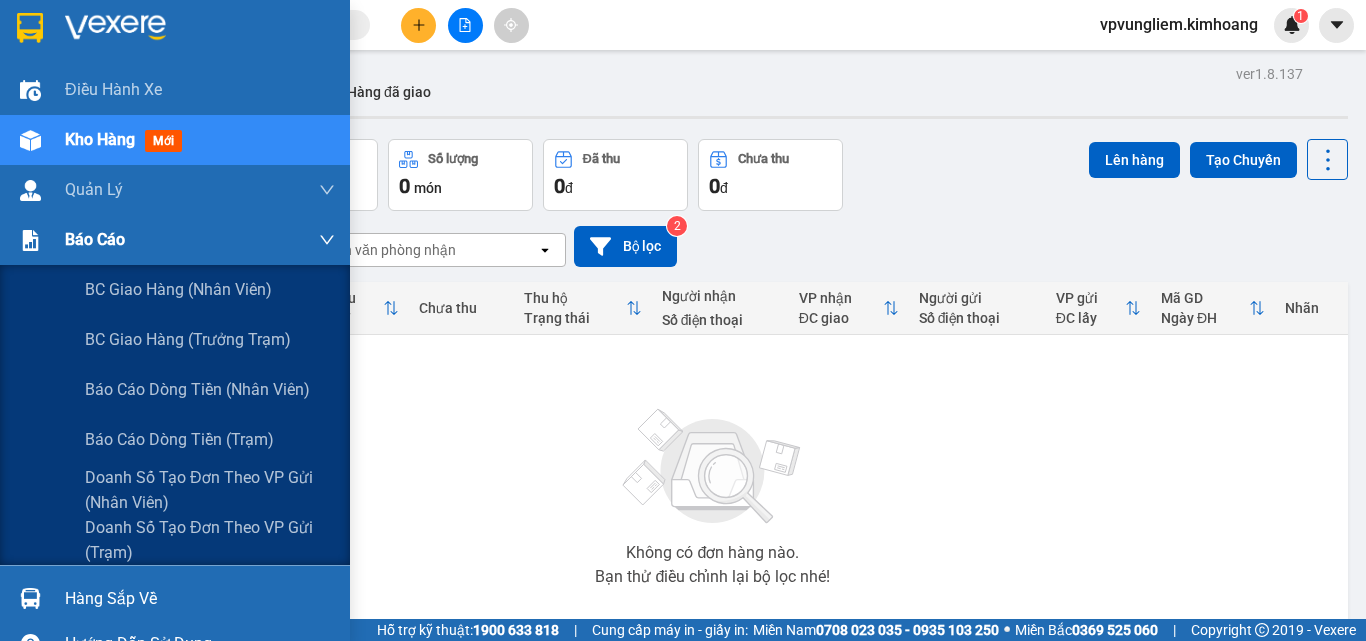 click on "Báo cáo" at bounding box center [200, 240] 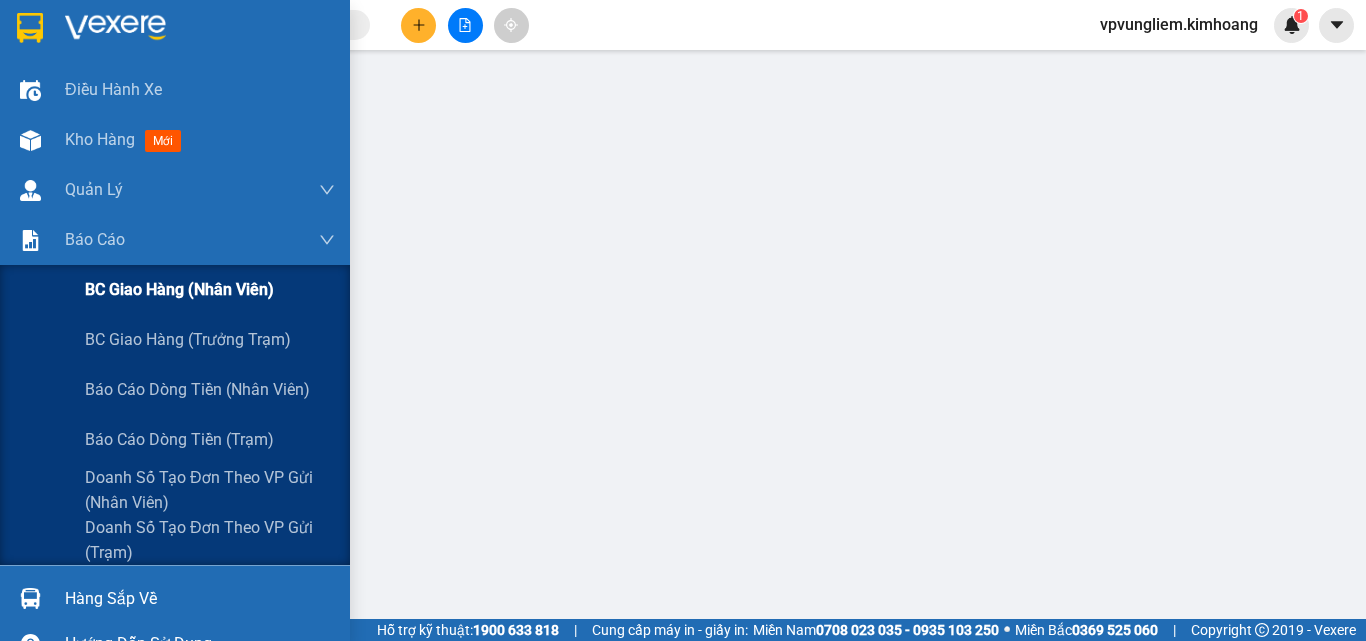 click on "BC giao hàng (nhân viên)" at bounding box center [179, 289] 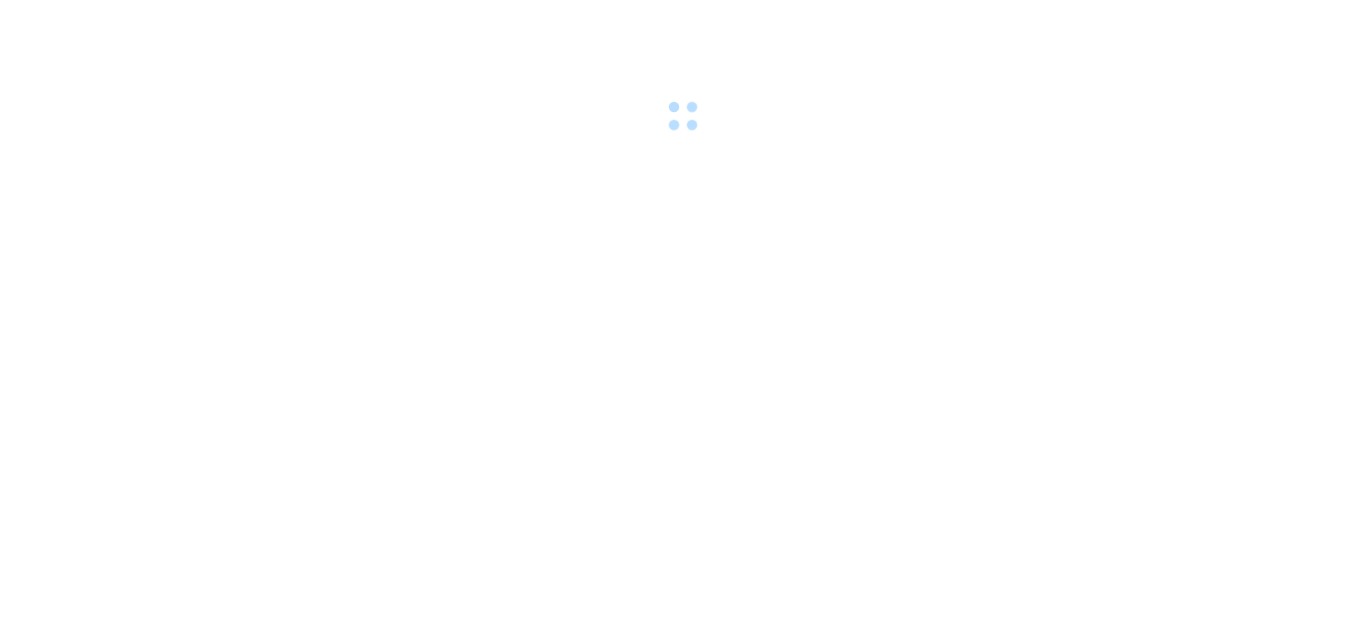 scroll, scrollTop: 0, scrollLeft: 0, axis: both 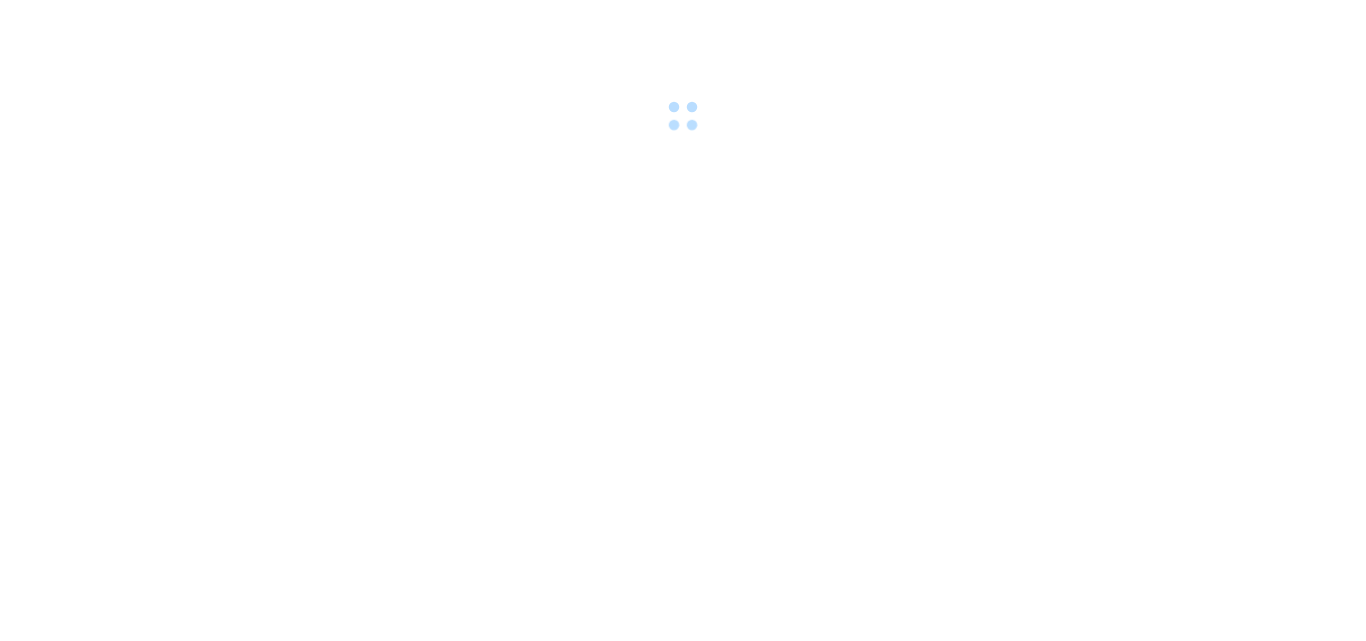 click at bounding box center [683, 320] 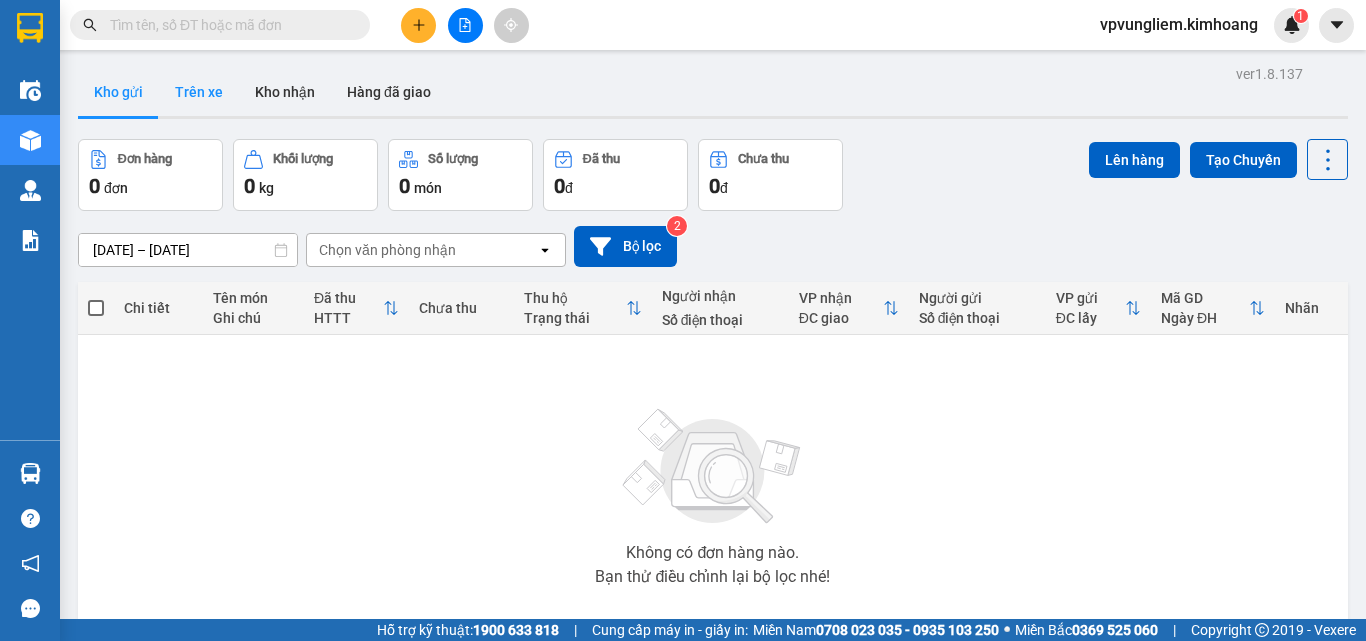 click on "Trên xe" at bounding box center (199, 92) 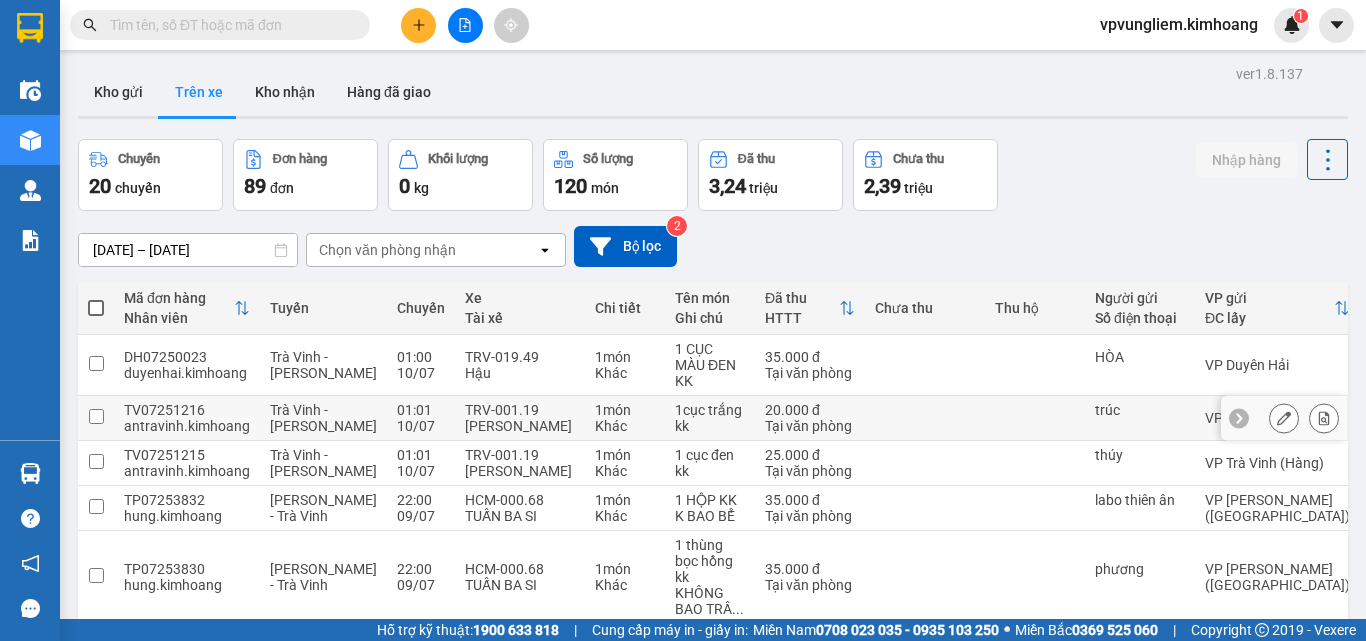 type 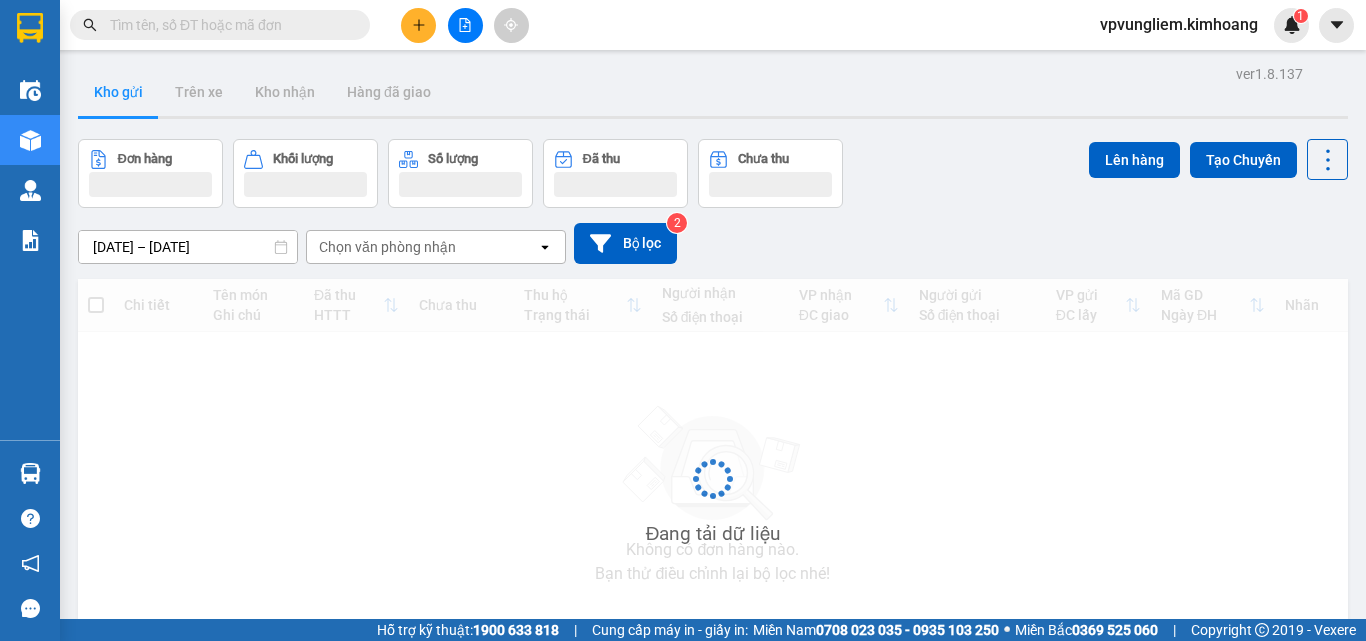 type 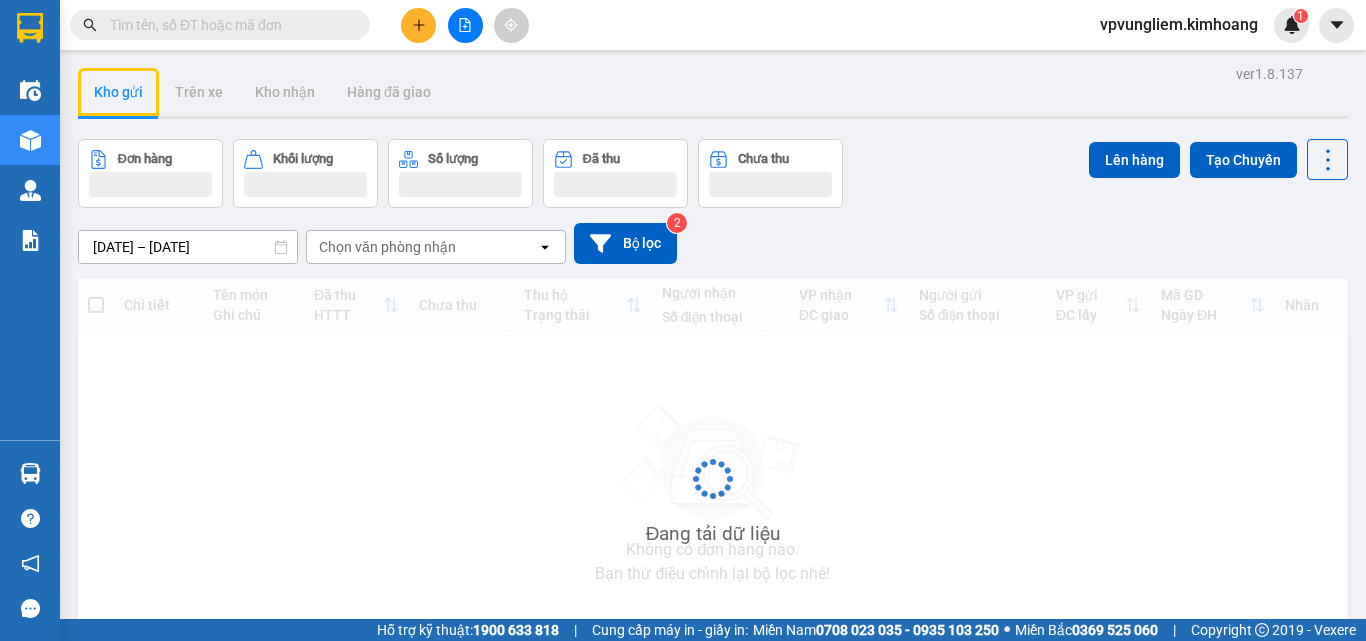 type 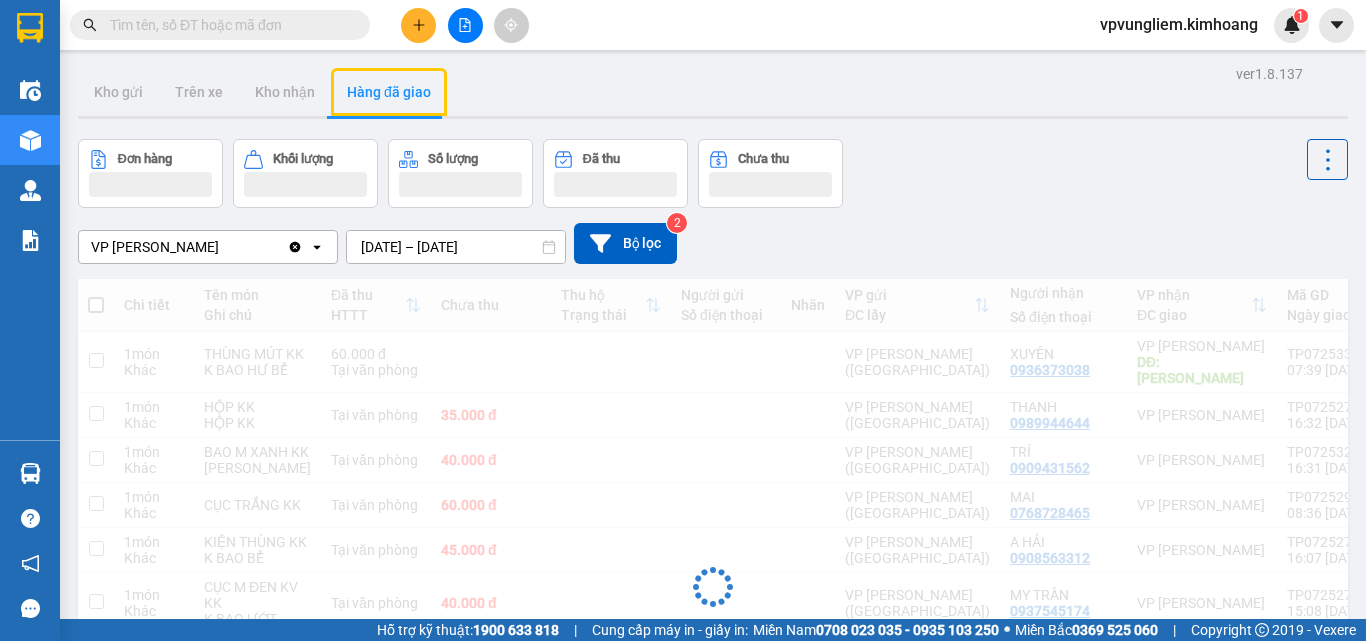 type 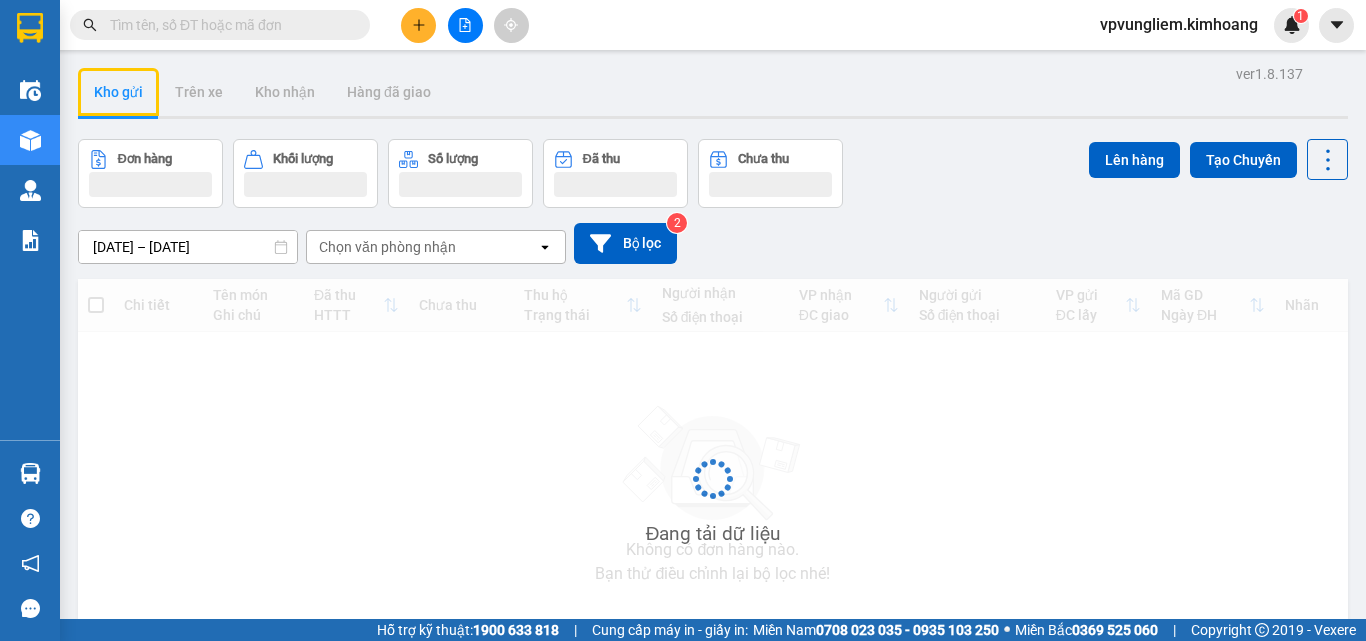 click at bounding box center (220, 25) 